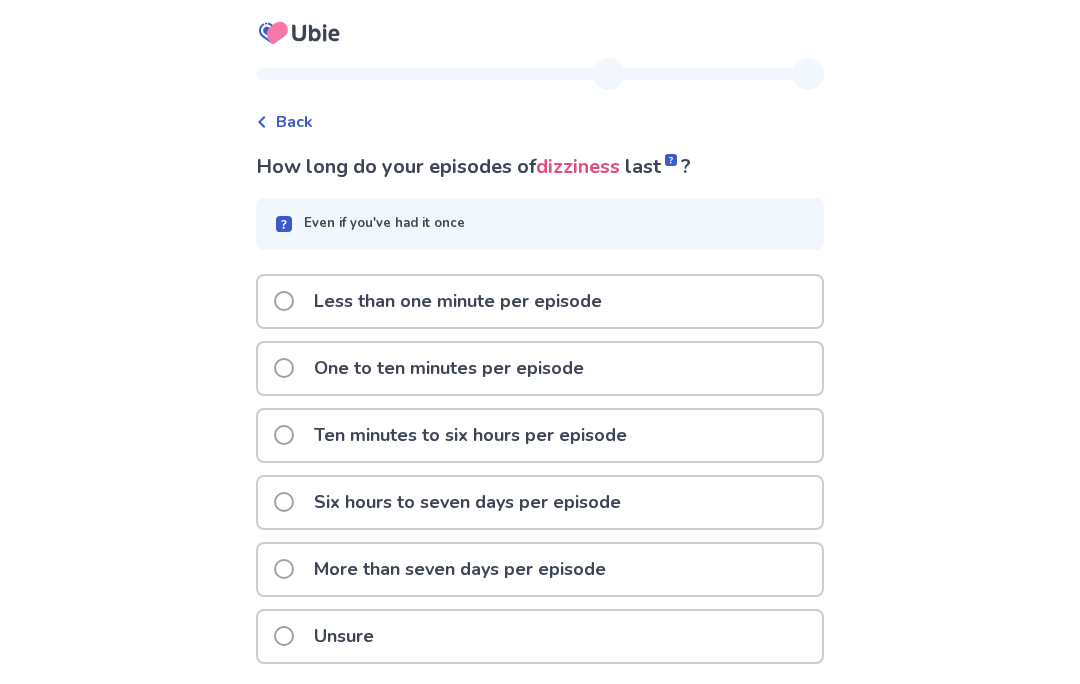 scroll, scrollTop: 0, scrollLeft: 0, axis: both 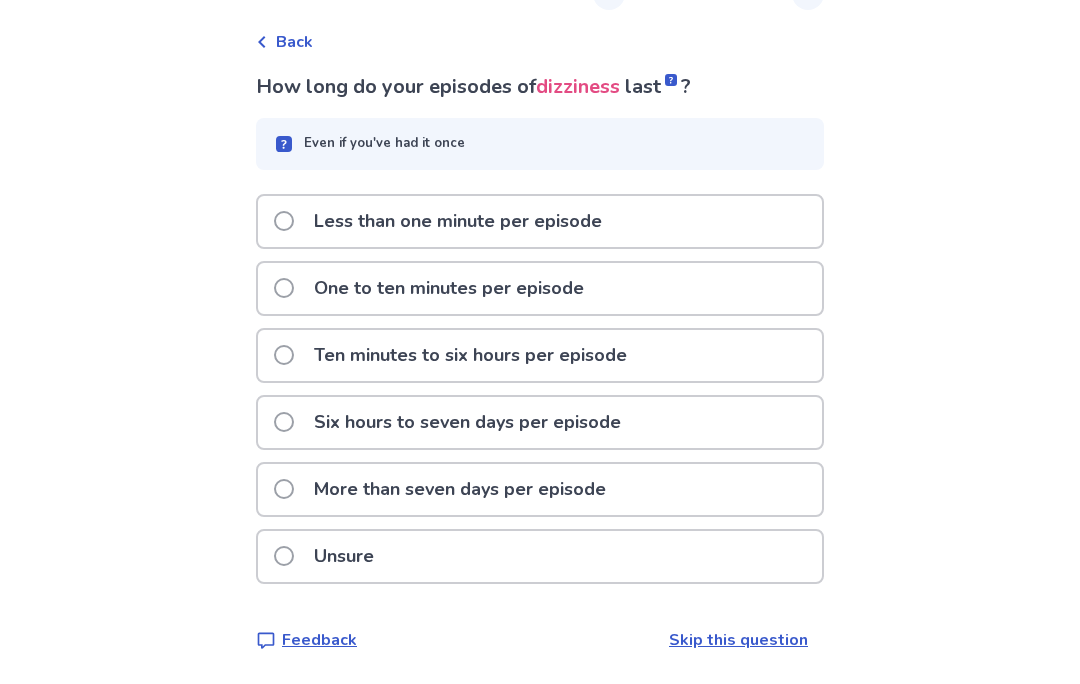 click on "Ten minutes to six hours per episode" at bounding box center (540, 355) 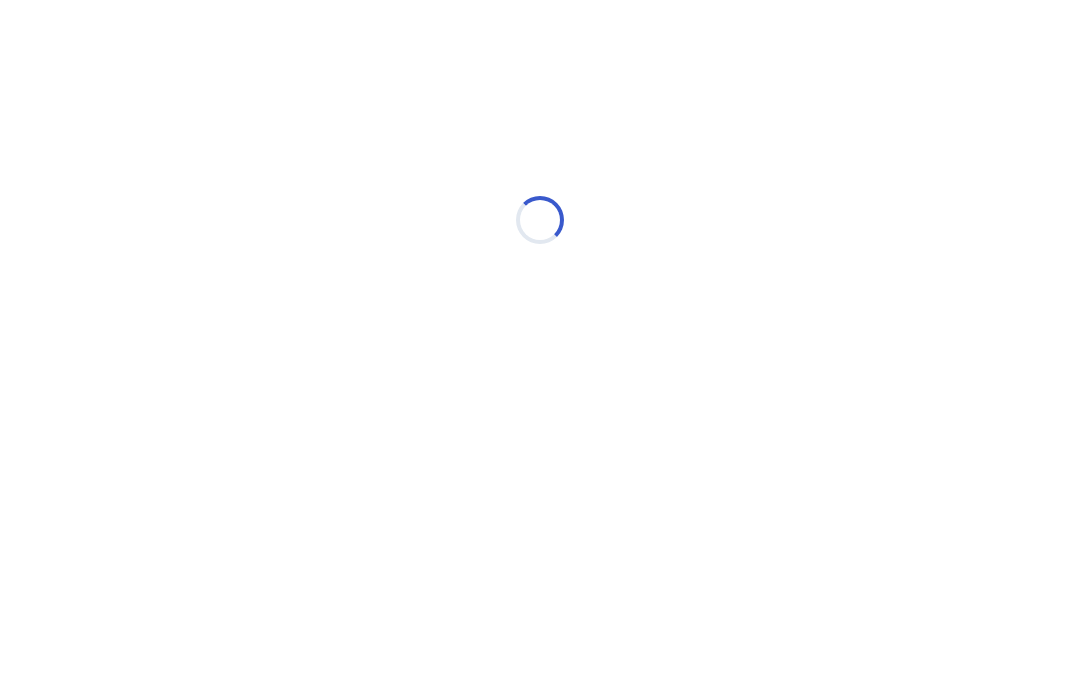 scroll, scrollTop: 0, scrollLeft: 0, axis: both 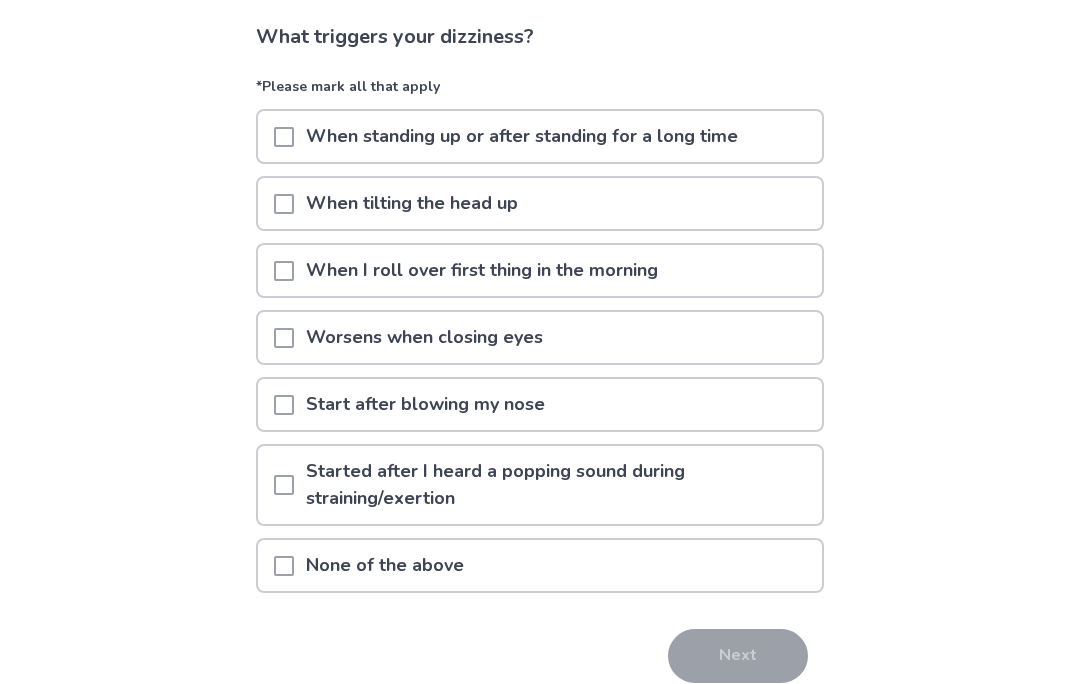 click on "When standing up or after standing for a long time" at bounding box center [540, 136] 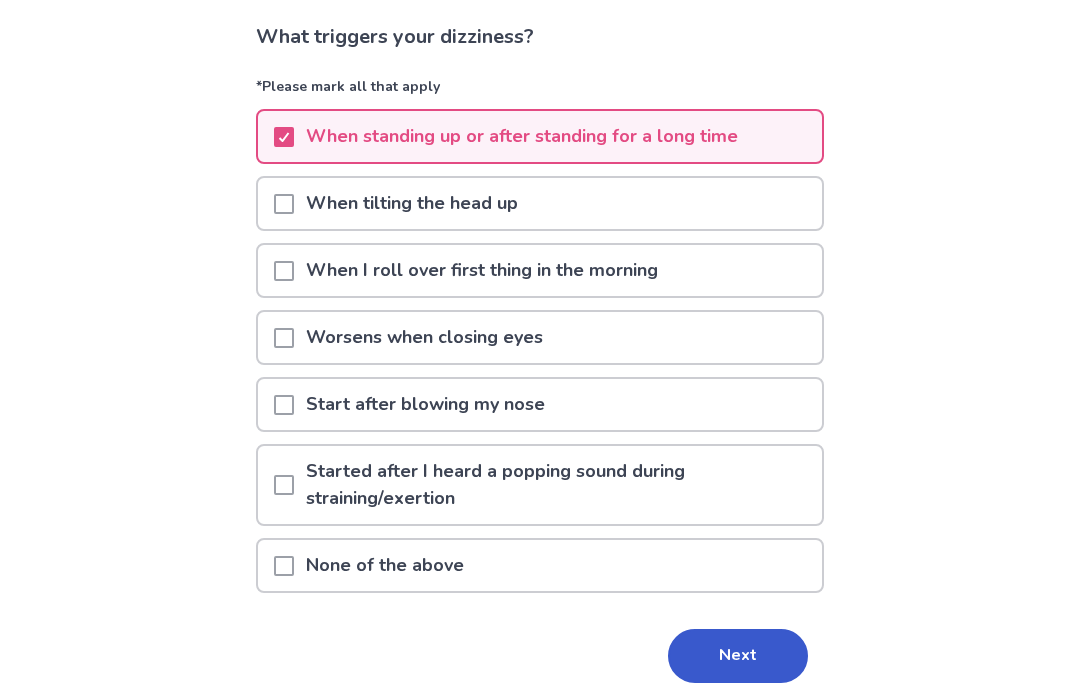 click on "Next" at bounding box center [738, 656] 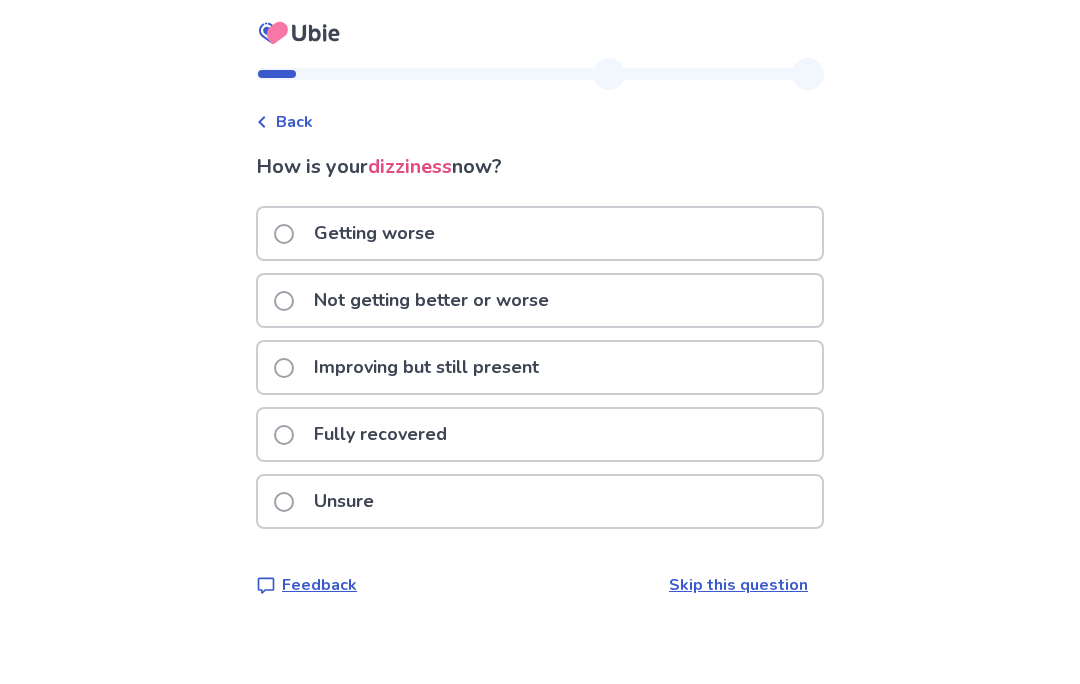 click on "Not getting better or worse" at bounding box center (540, 300) 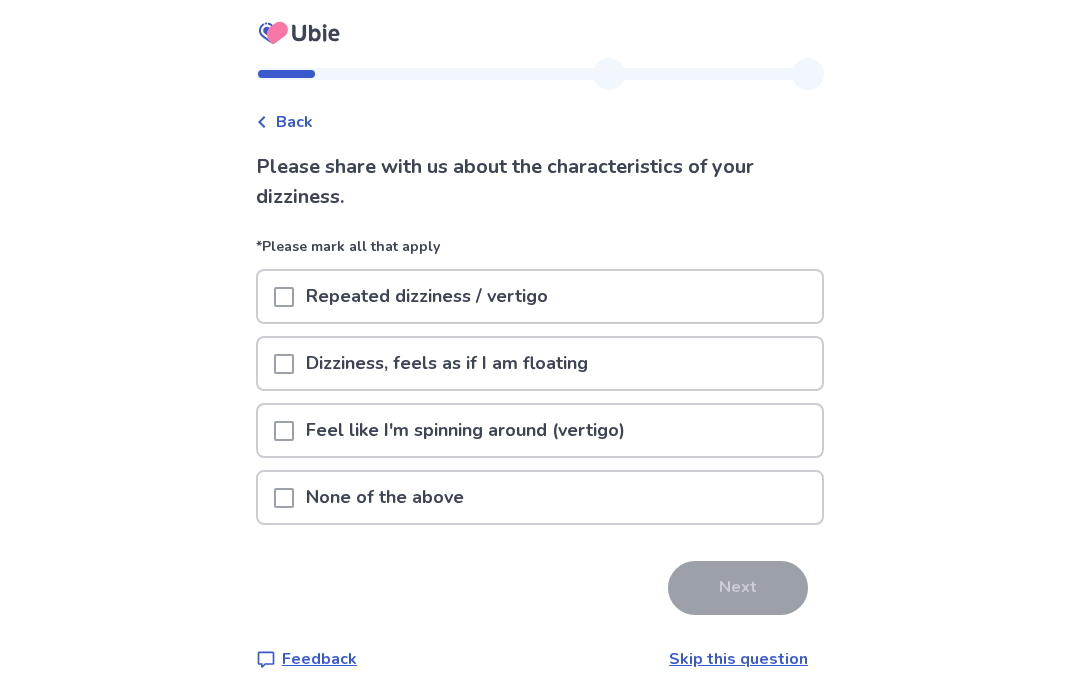 click on "Dizziness, feels as if I am floating" at bounding box center [540, 363] 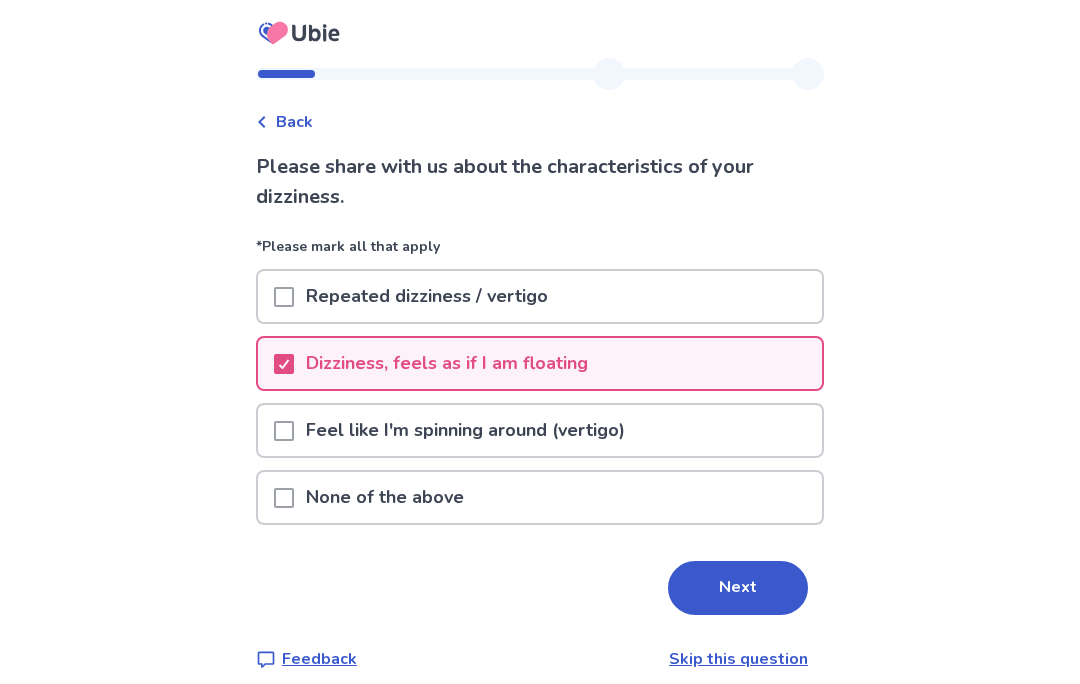 click on "Next" at bounding box center (738, 588) 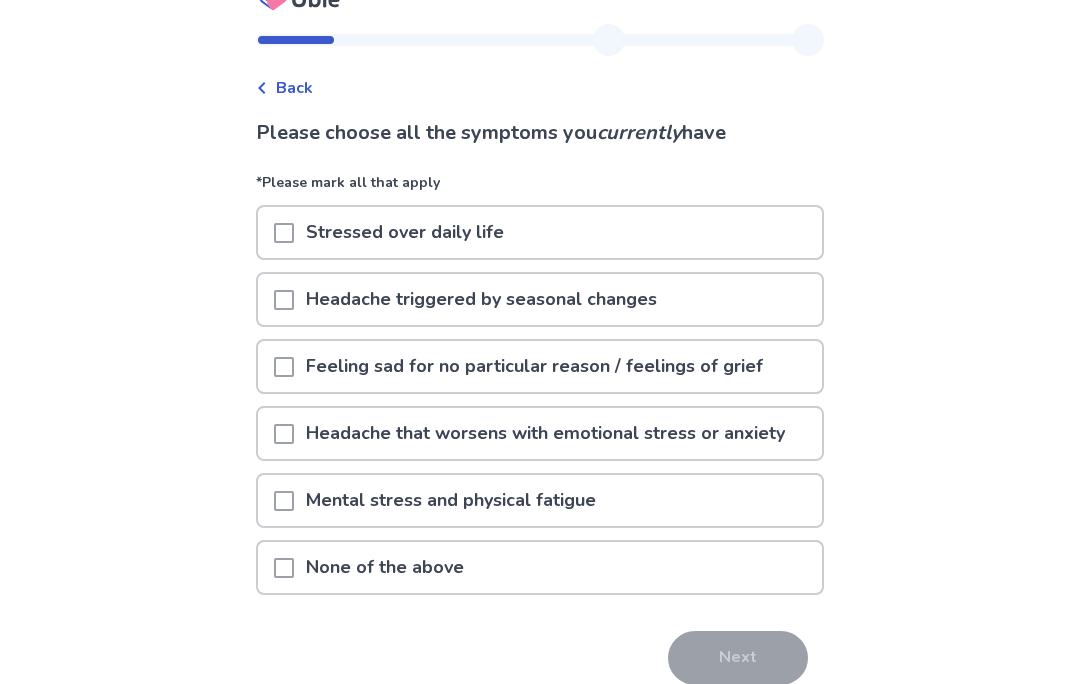 scroll, scrollTop: 36, scrollLeft: 0, axis: vertical 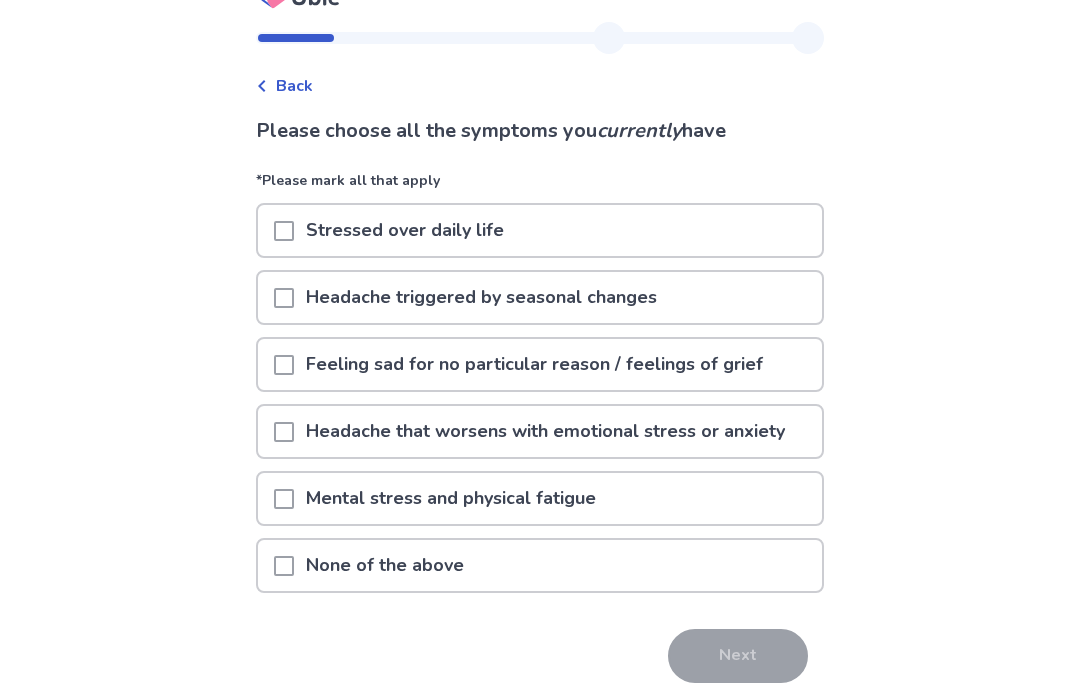 click on "Stressed over daily life" at bounding box center (540, 230) 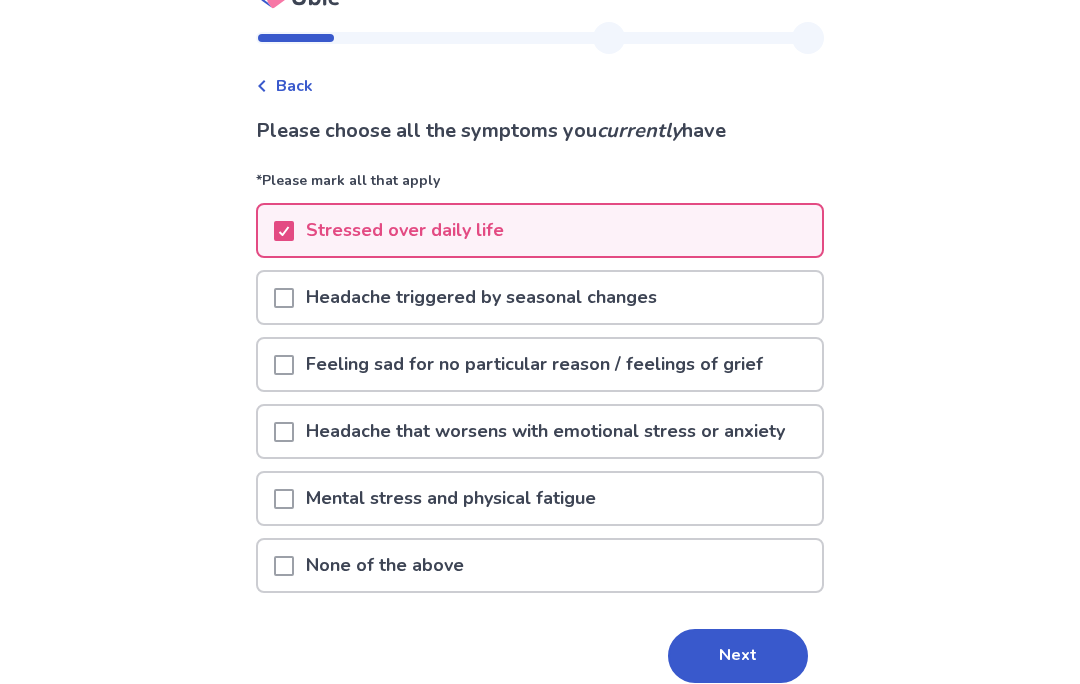click on "Feeling sad for no particular reason / feelings of grief" at bounding box center [534, 364] 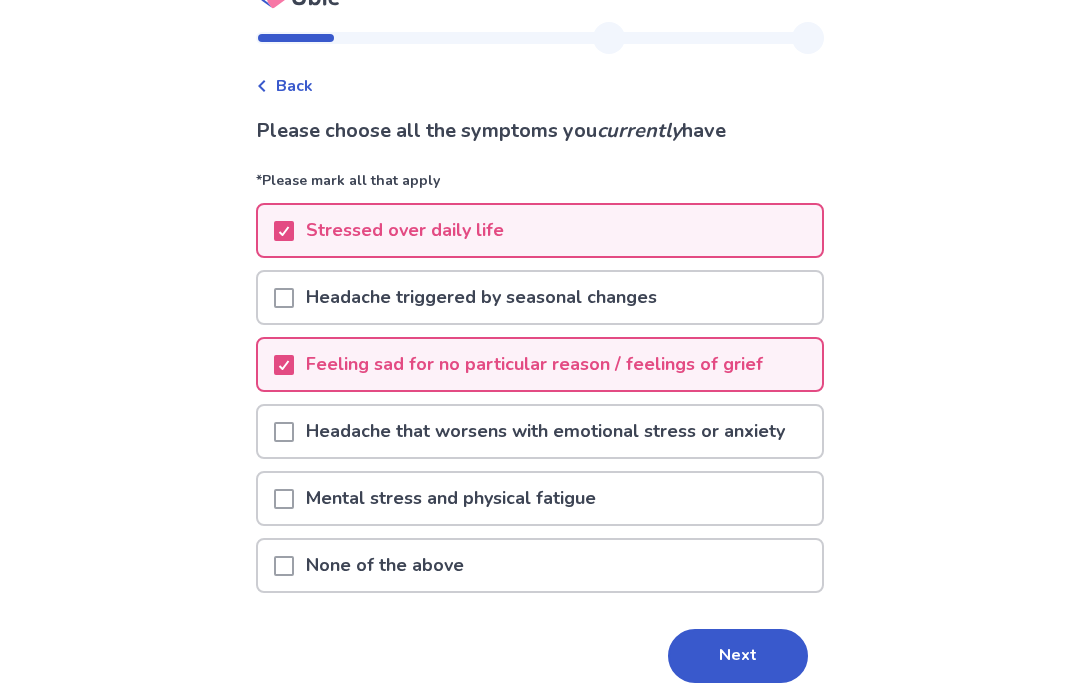 click on "Next" at bounding box center [738, 656] 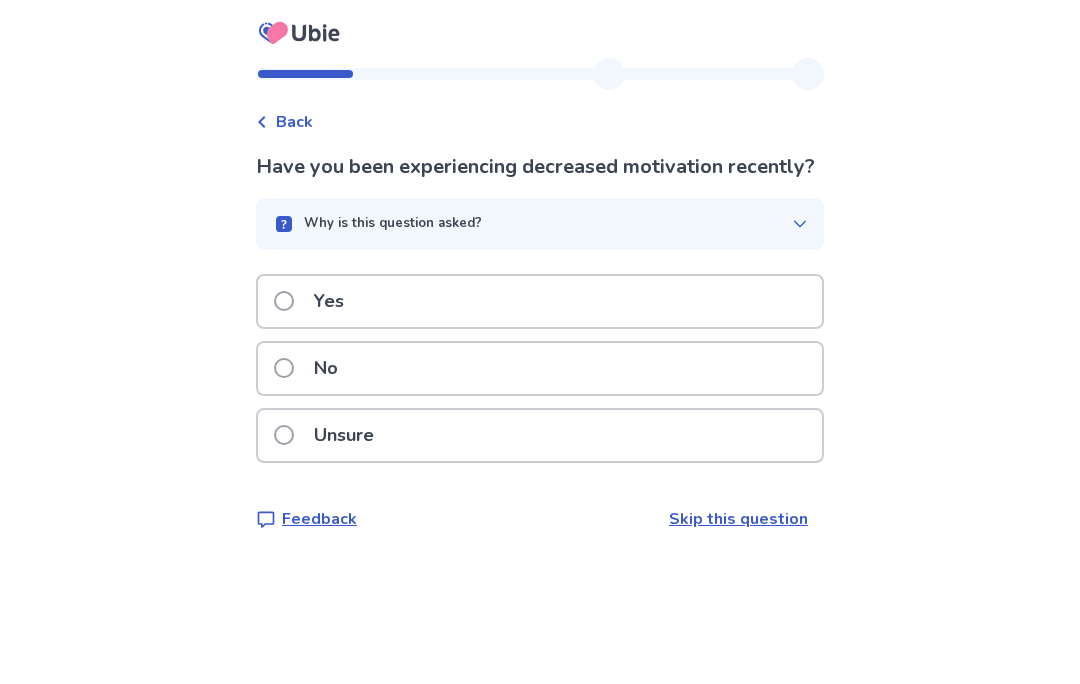 click on "Yes" at bounding box center (540, 301) 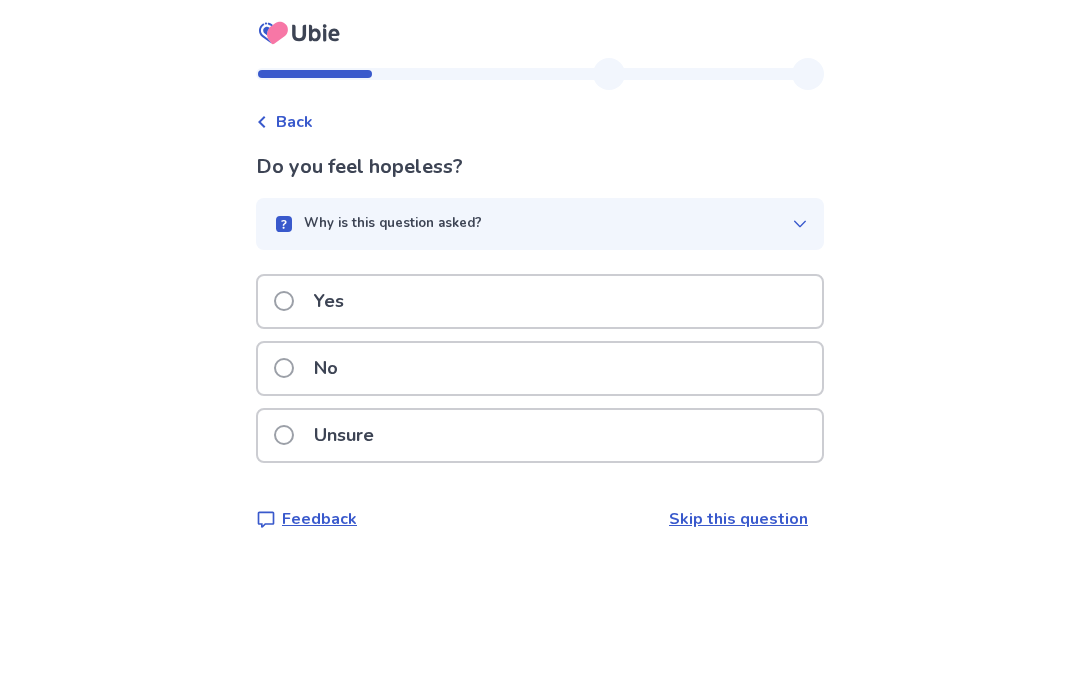 click on "Yes" at bounding box center (540, 301) 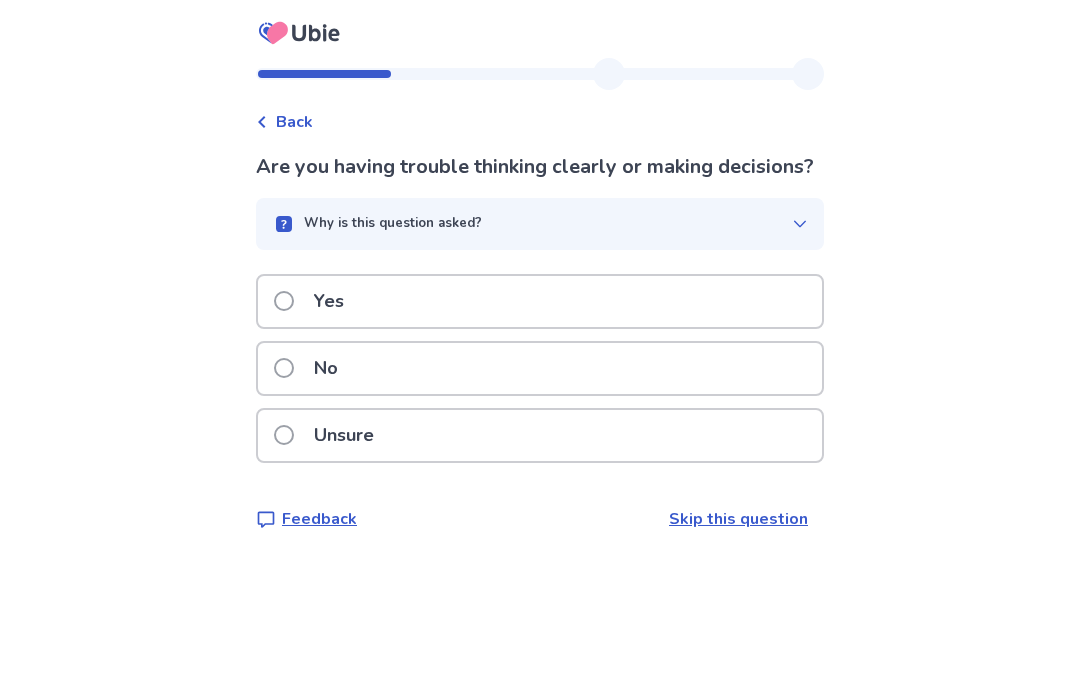 click on "No" at bounding box center (540, 368) 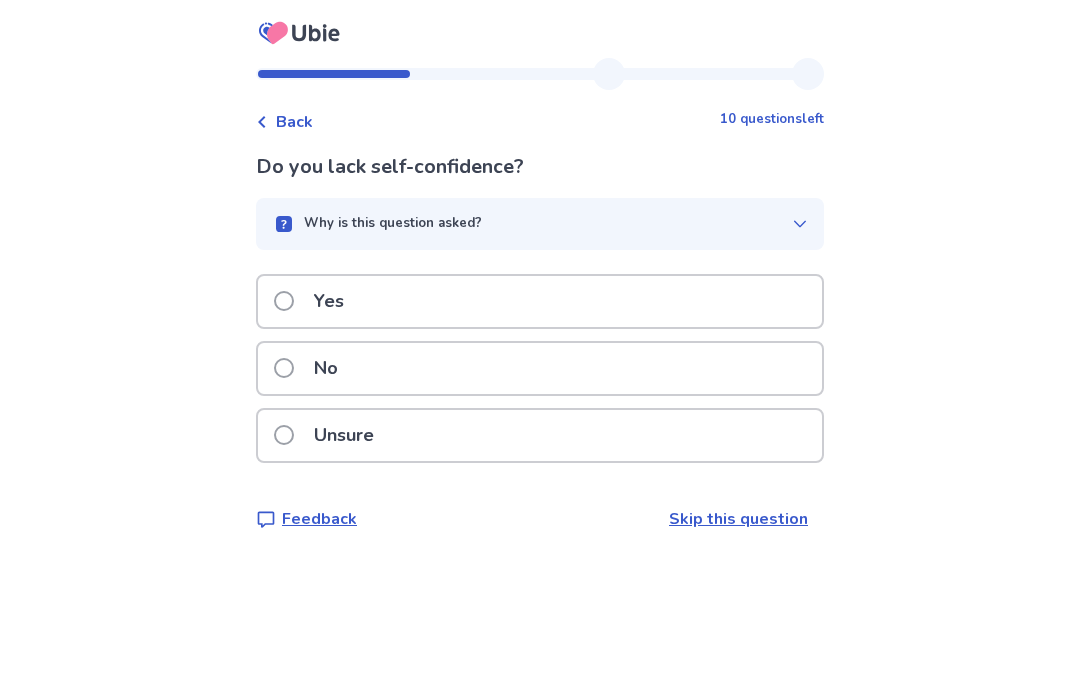 click on "Yes" at bounding box center (540, 301) 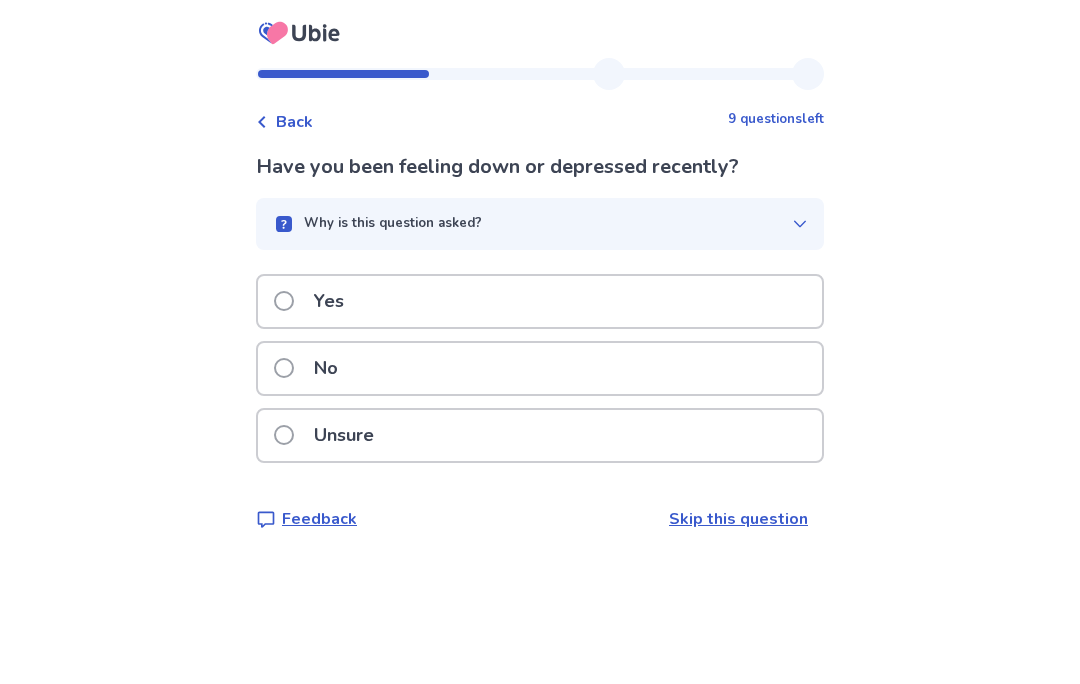 click on "Yes" at bounding box center [540, 301] 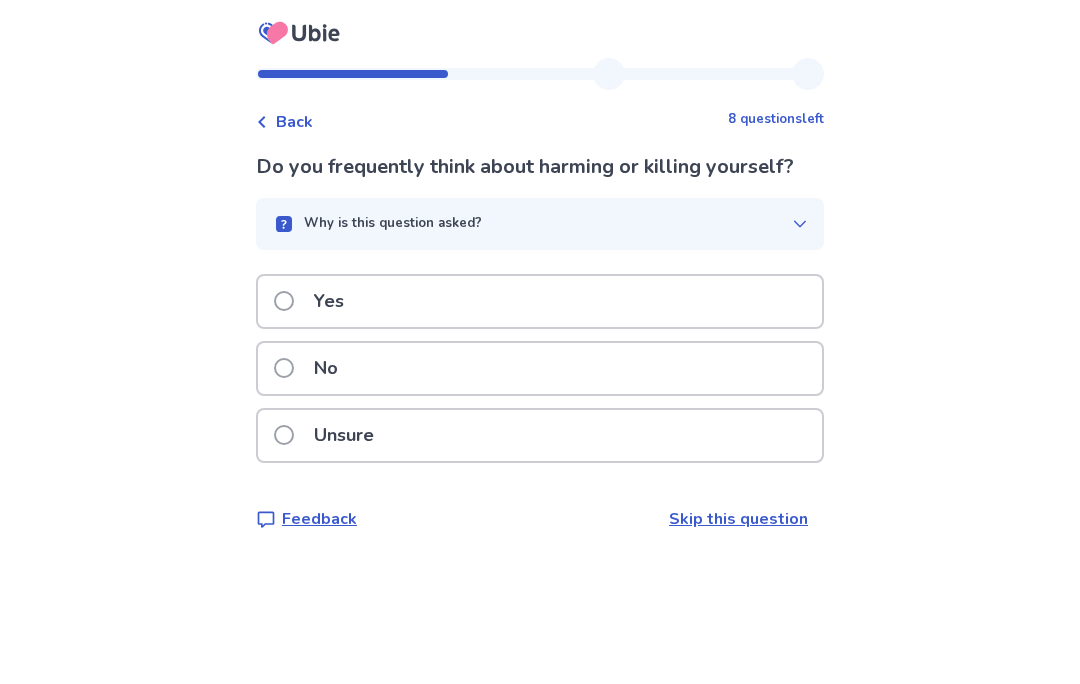 click on "Yes" at bounding box center (540, 301) 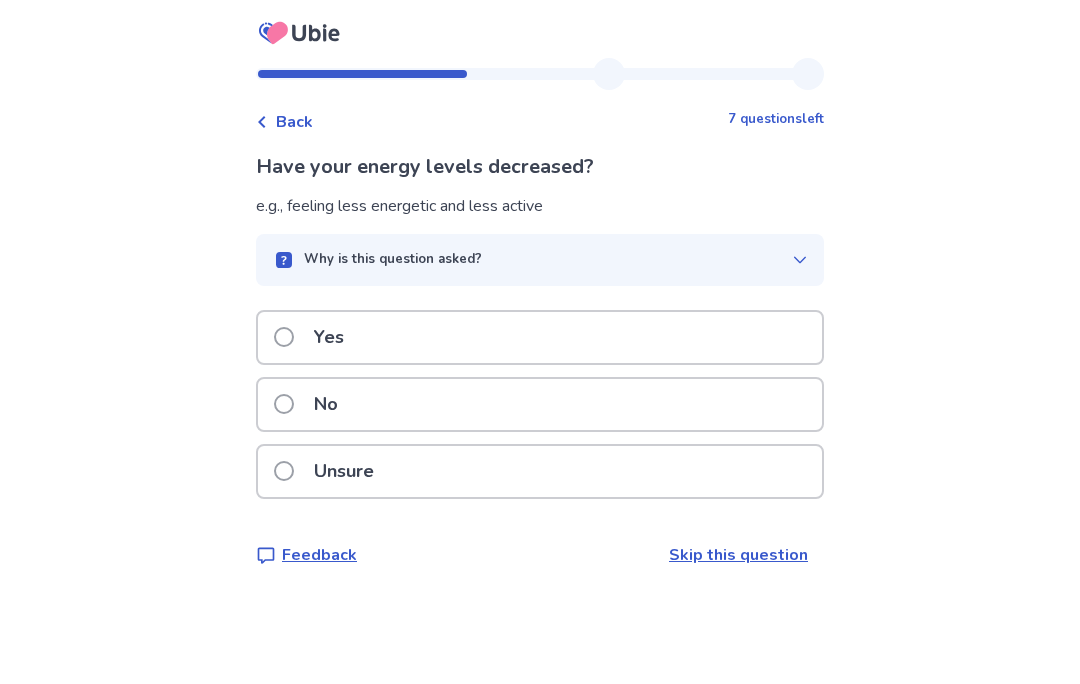 click on "Yes" at bounding box center [540, 337] 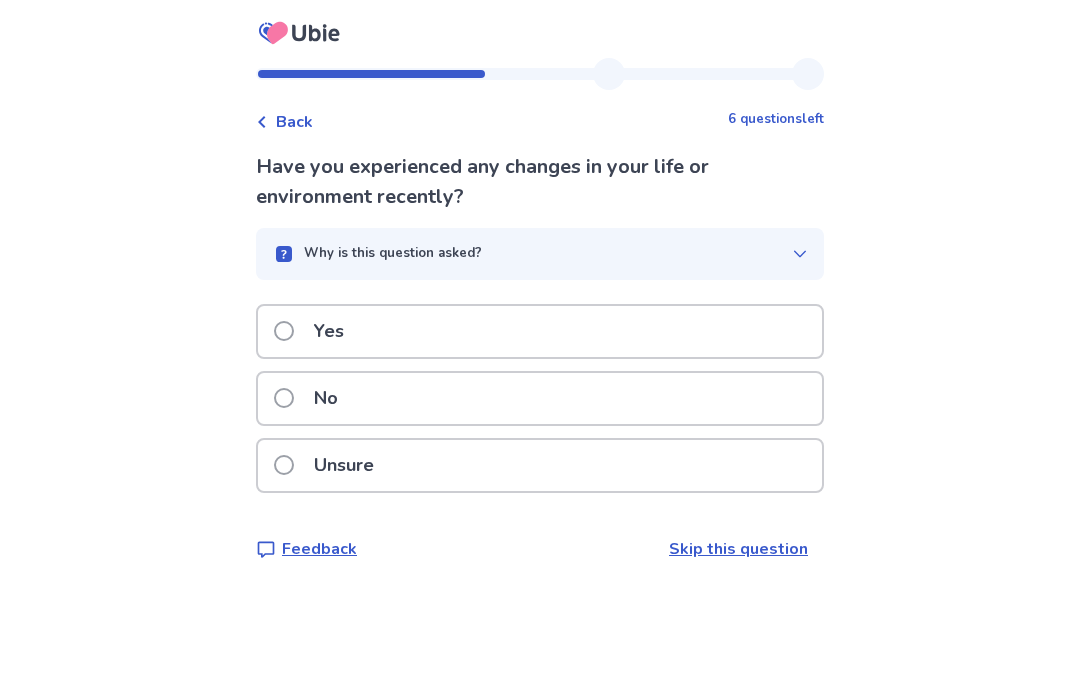 click on "No" at bounding box center [540, 398] 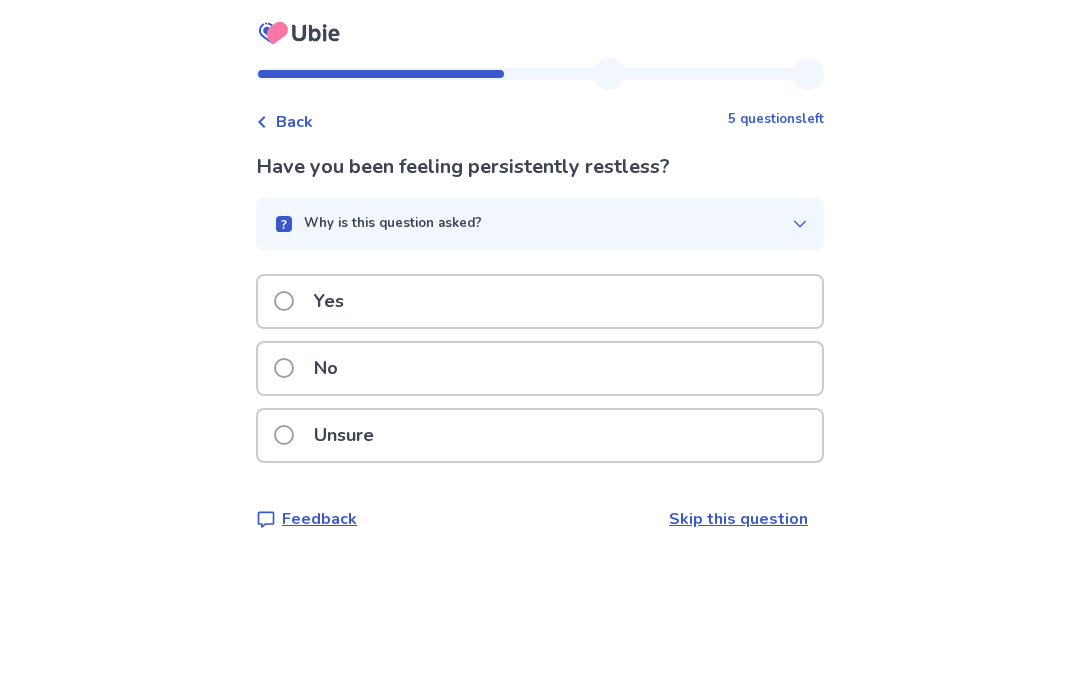 click on "Yes" at bounding box center [540, 301] 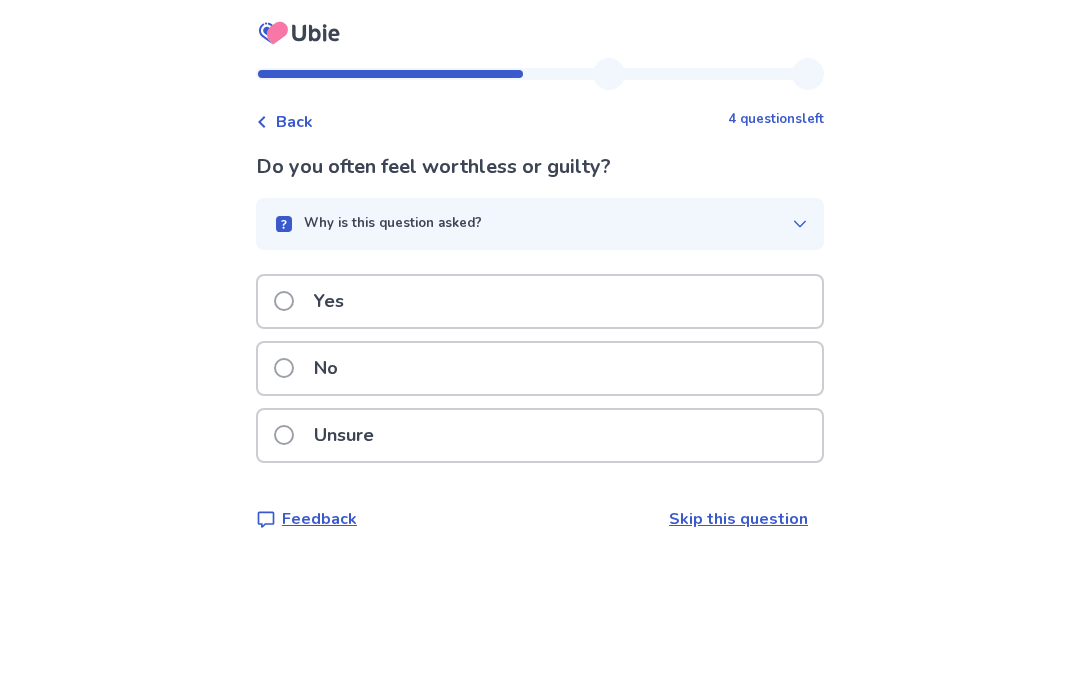 click on "Yes" at bounding box center (540, 301) 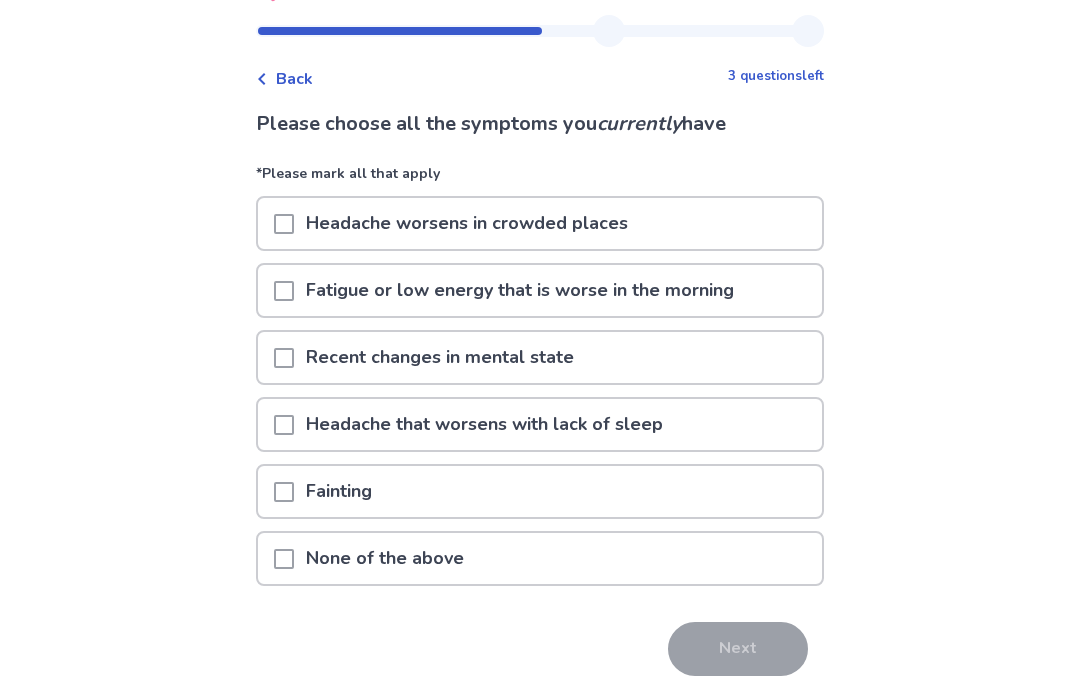 scroll, scrollTop: 43, scrollLeft: 0, axis: vertical 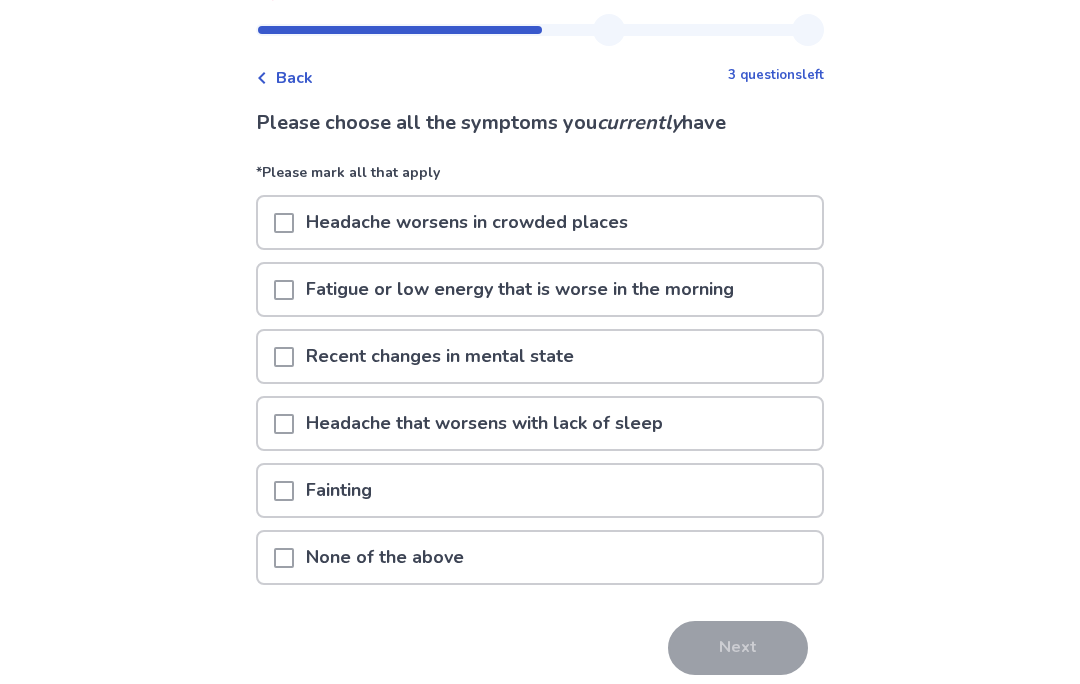 click at bounding box center (284, 291) 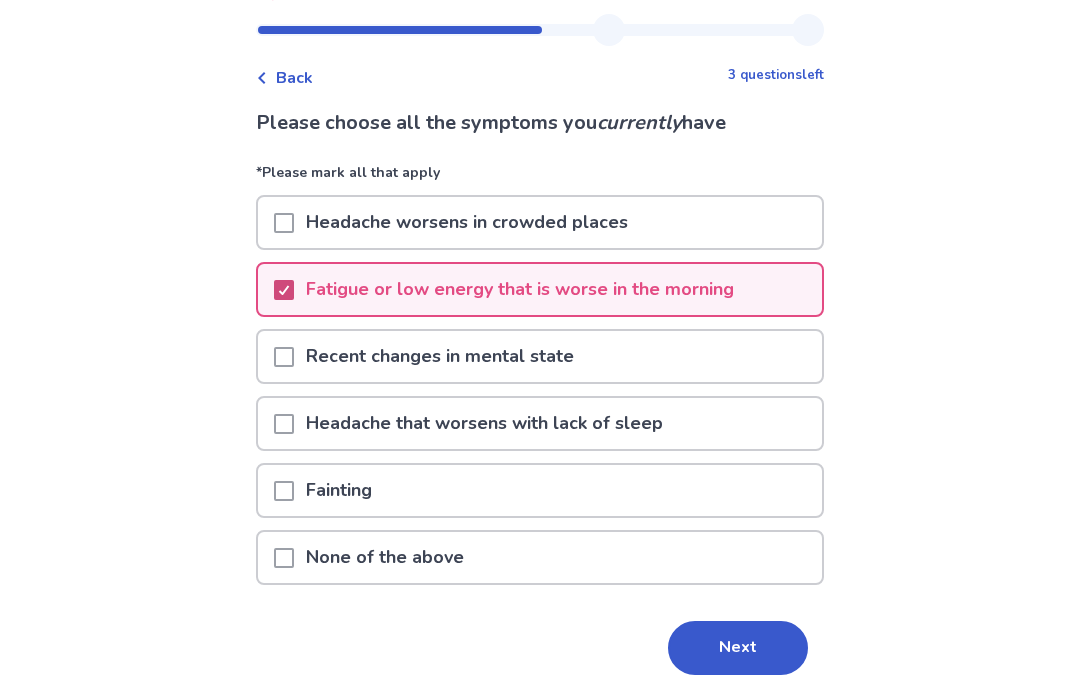 scroll, scrollTop: 123, scrollLeft: 0, axis: vertical 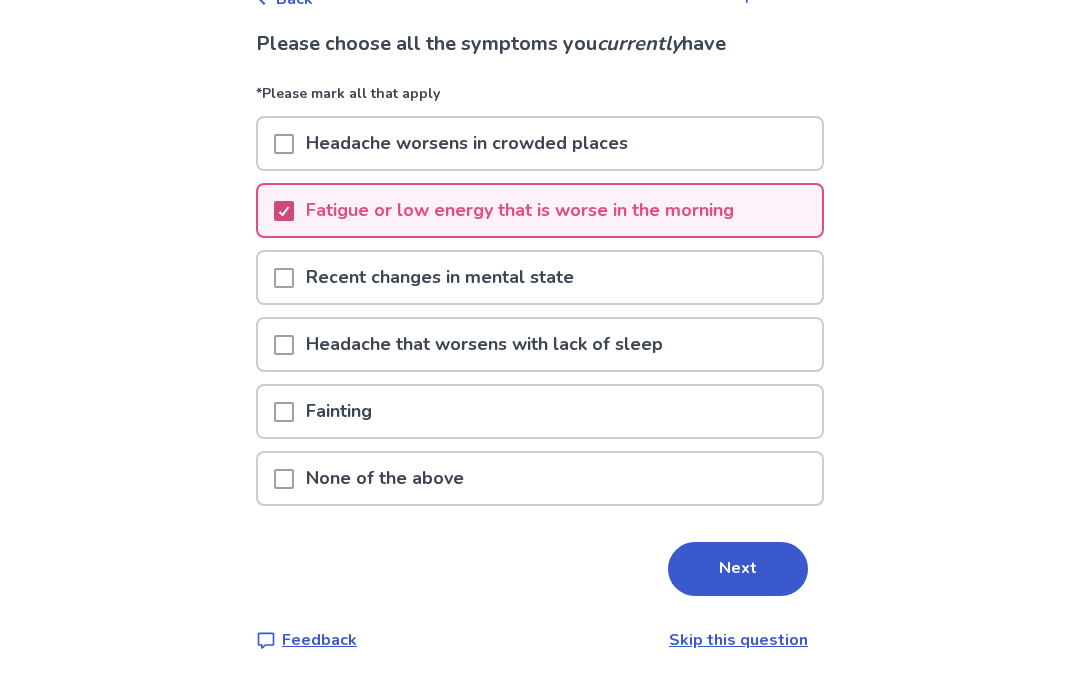 click on "Next" at bounding box center (738, 569) 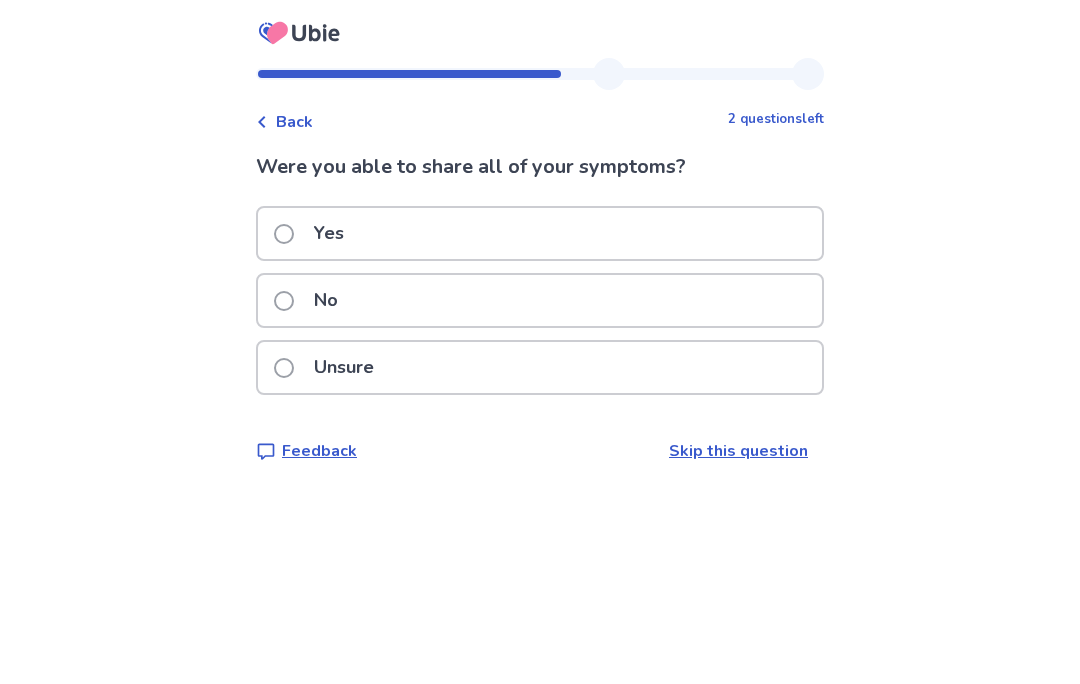 click on "No" at bounding box center [540, 300] 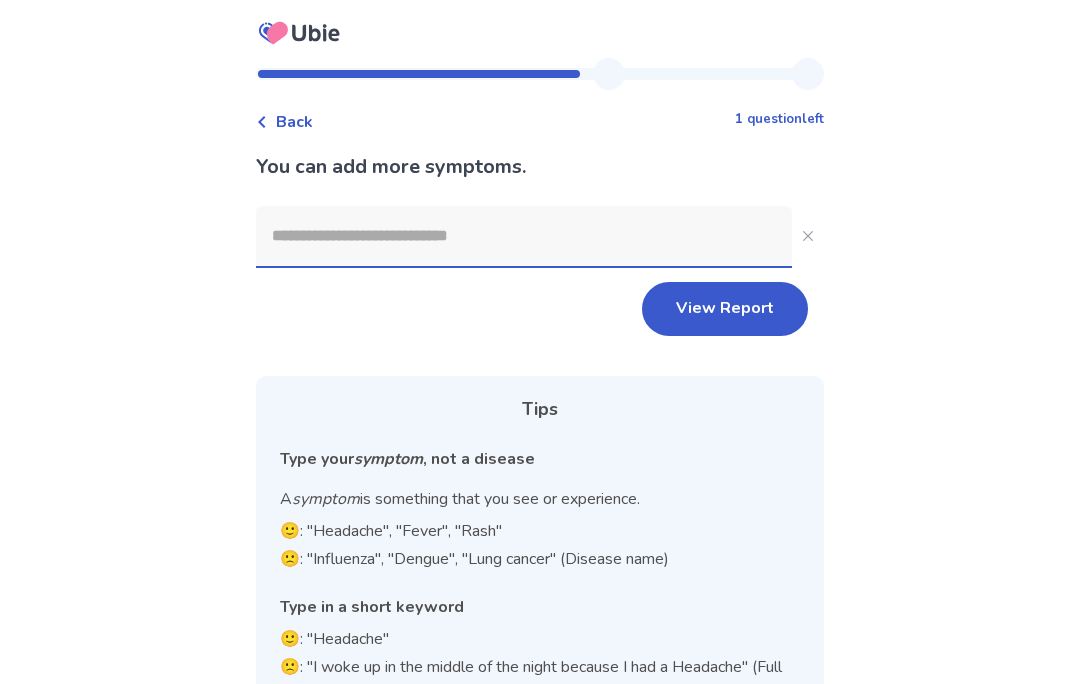 click 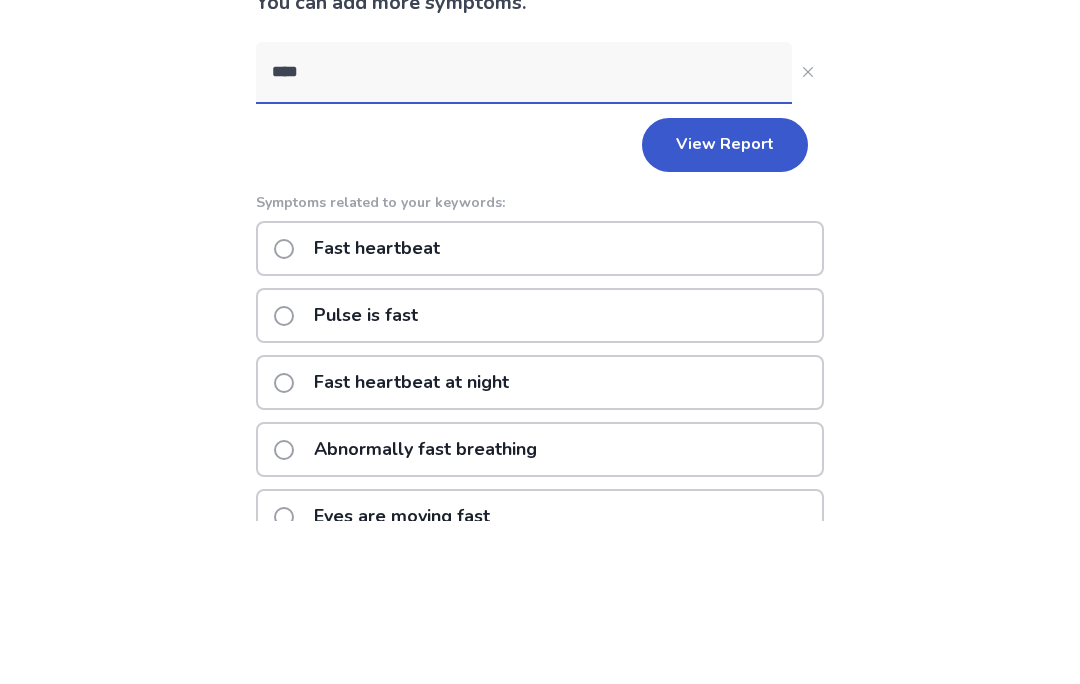 type on "****" 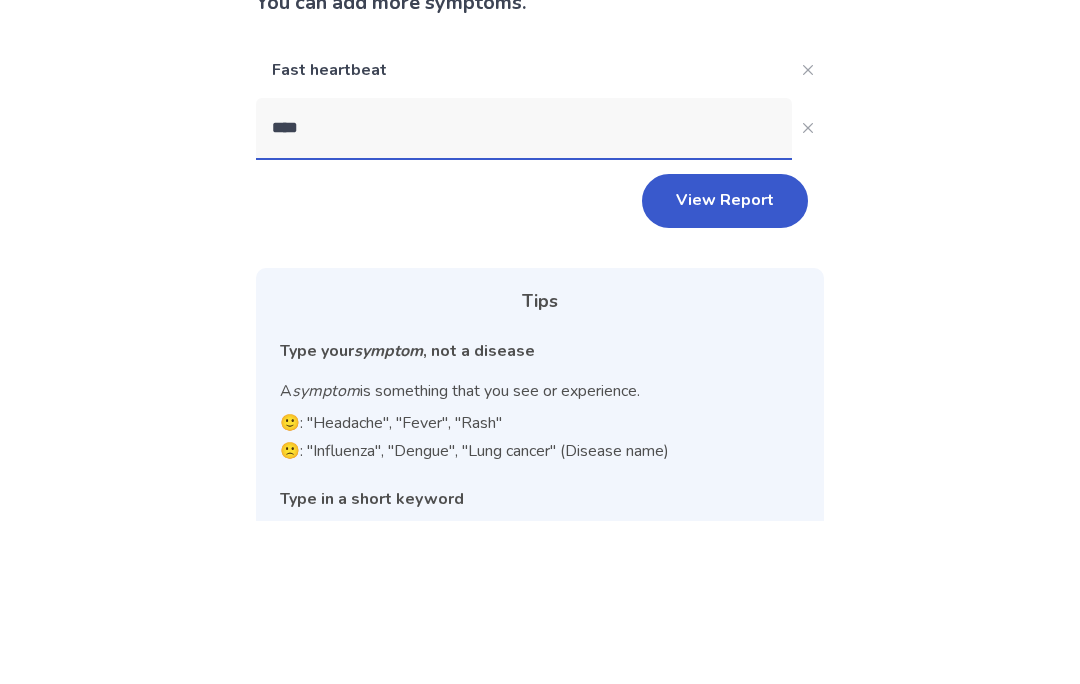 type 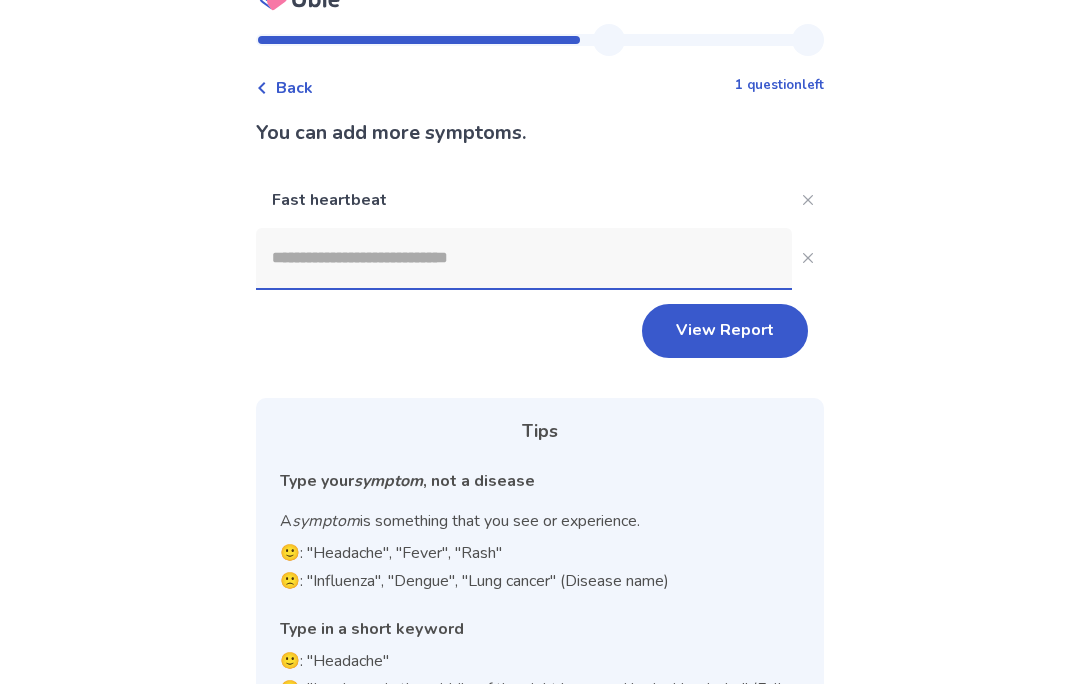 scroll, scrollTop: 32, scrollLeft: 0, axis: vertical 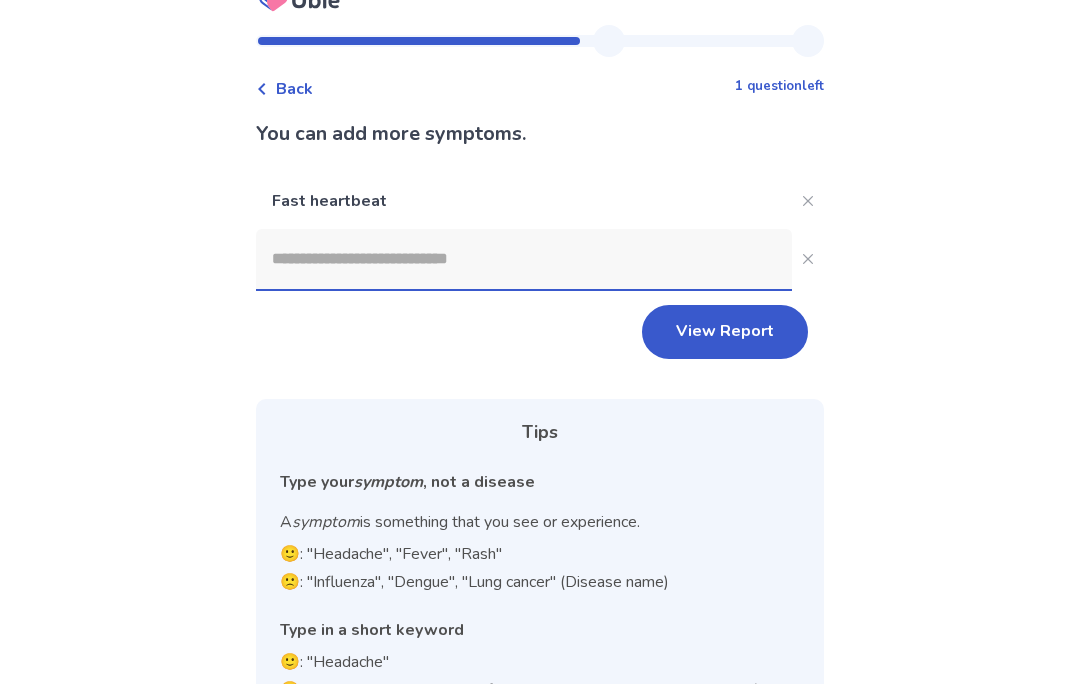 click on "View Report" 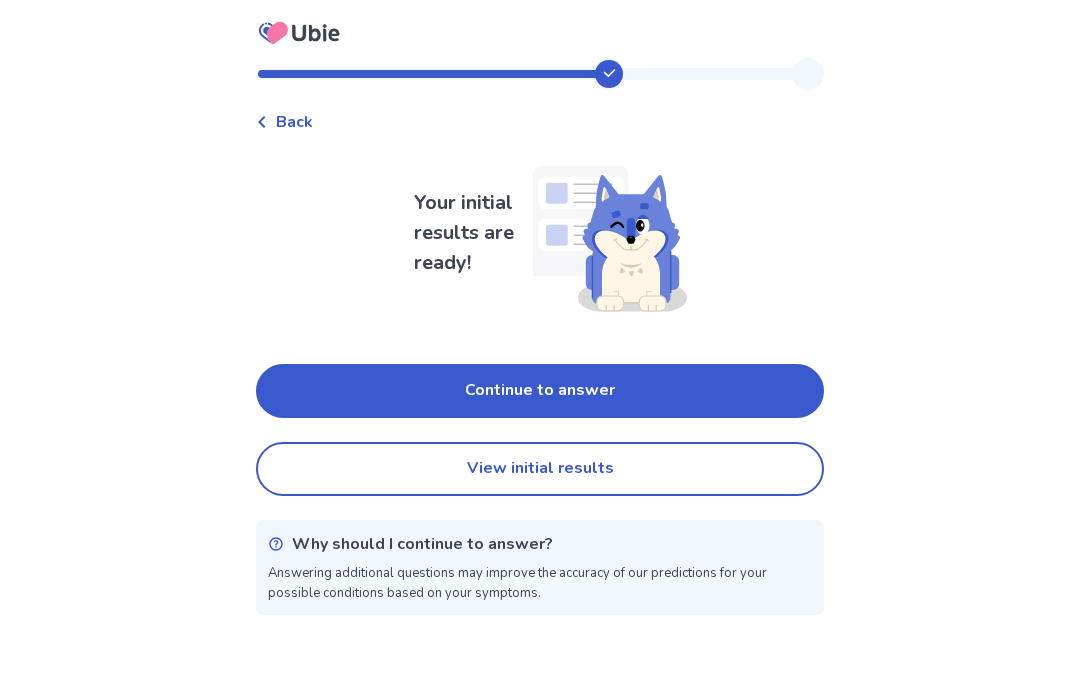 click on "Continue to answer" at bounding box center (540, 391) 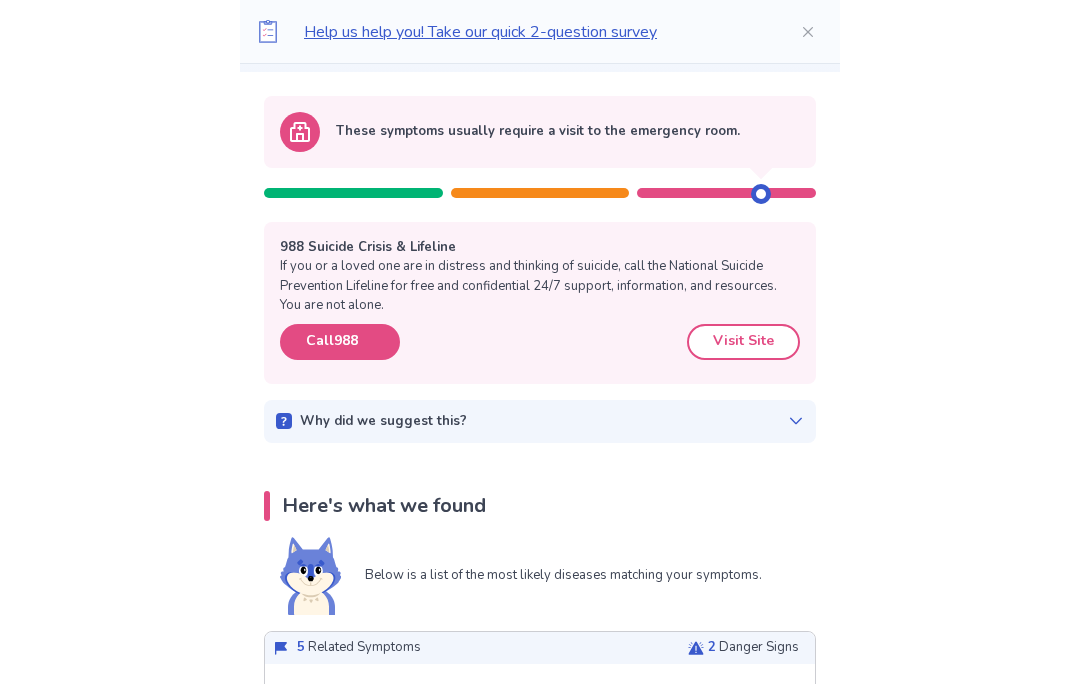 scroll, scrollTop: 182, scrollLeft: 0, axis: vertical 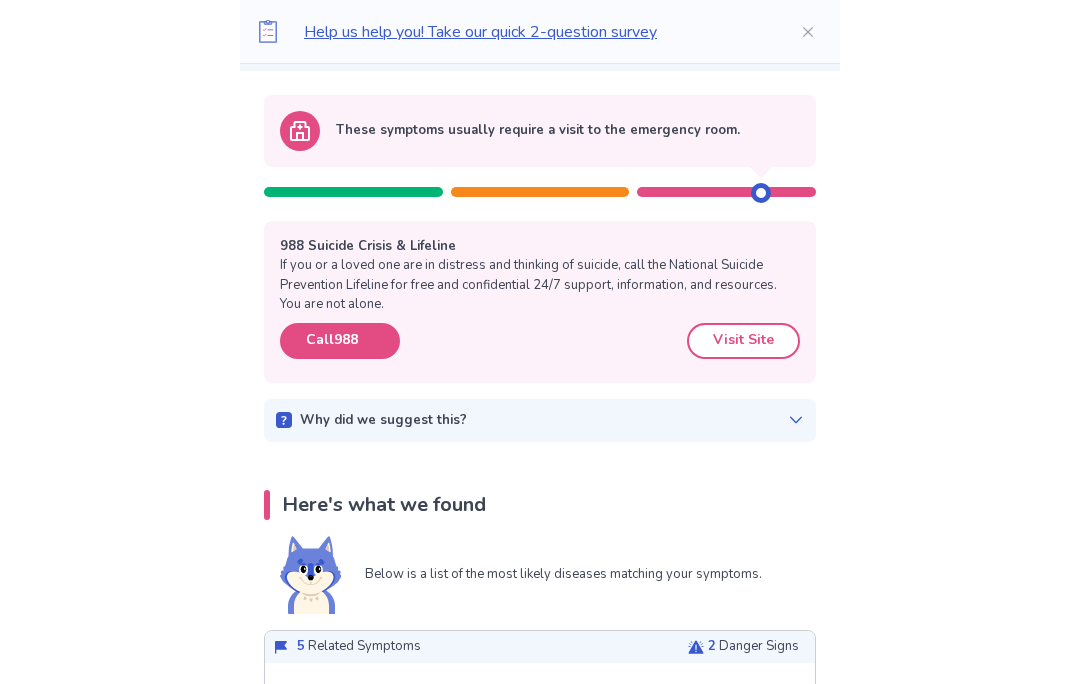 click 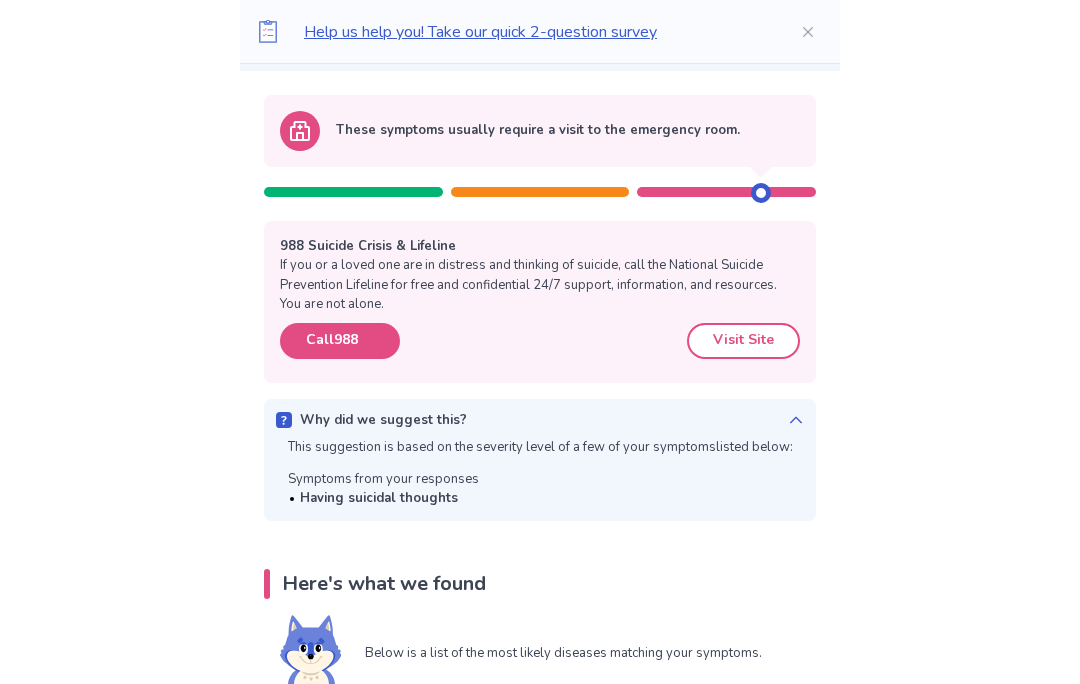 click on "Why did we suggest this?   This suggestion is based on the severity level of a few of   your symptoms  listed below: Symptoms from your responses
Having suicidal thoughts" at bounding box center [540, 460] 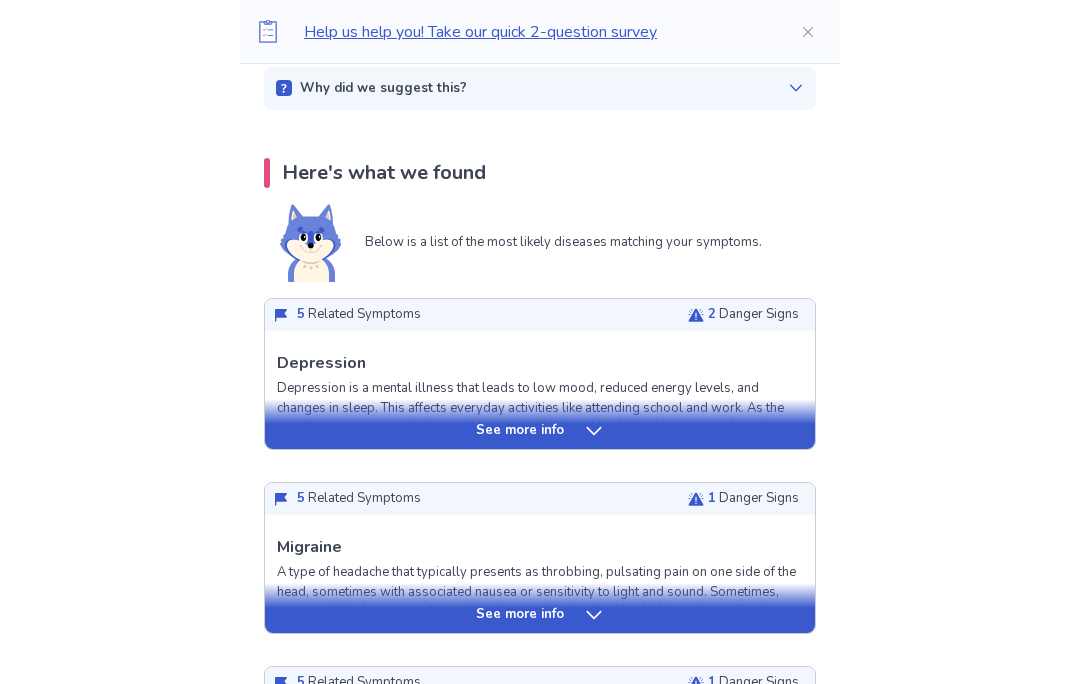 scroll, scrollTop: 514, scrollLeft: 0, axis: vertical 